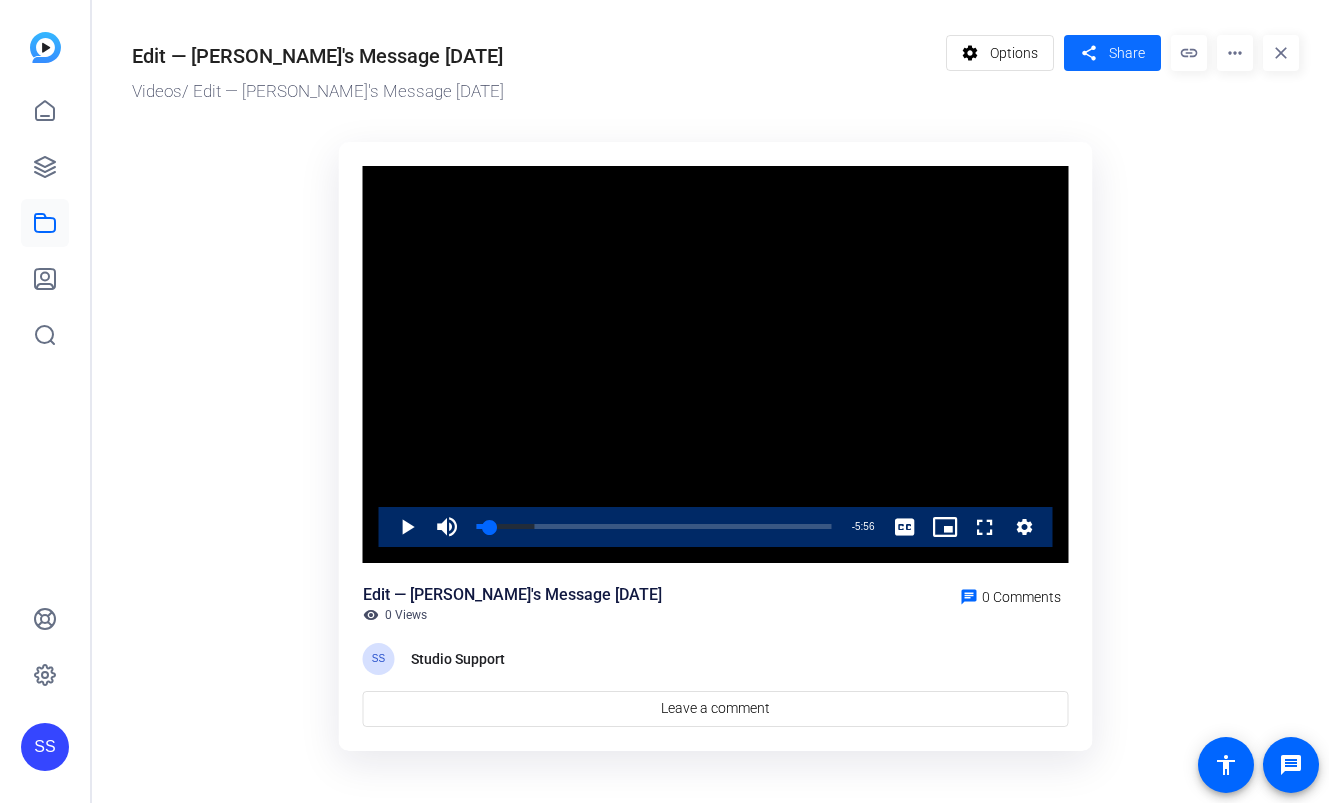 scroll, scrollTop: 0, scrollLeft: 0, axis: both 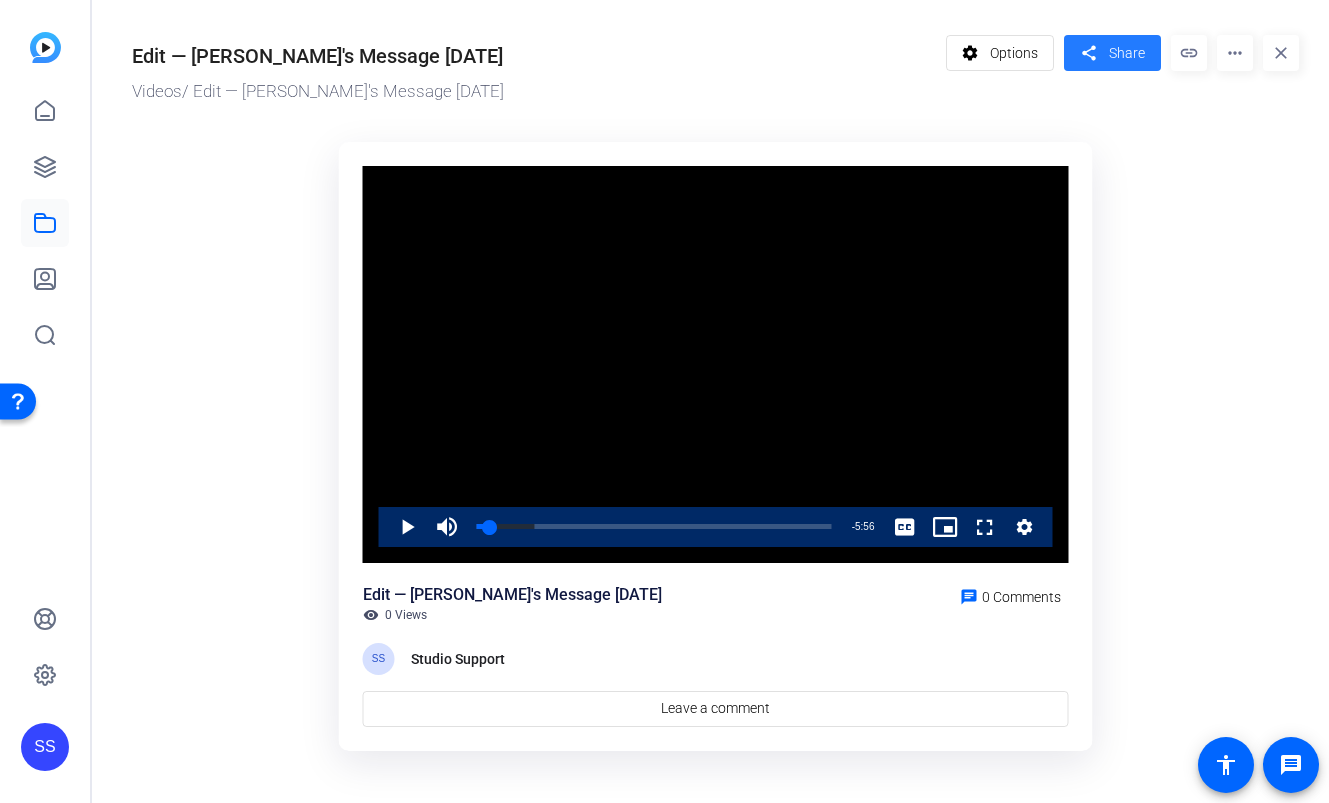 click on "share" 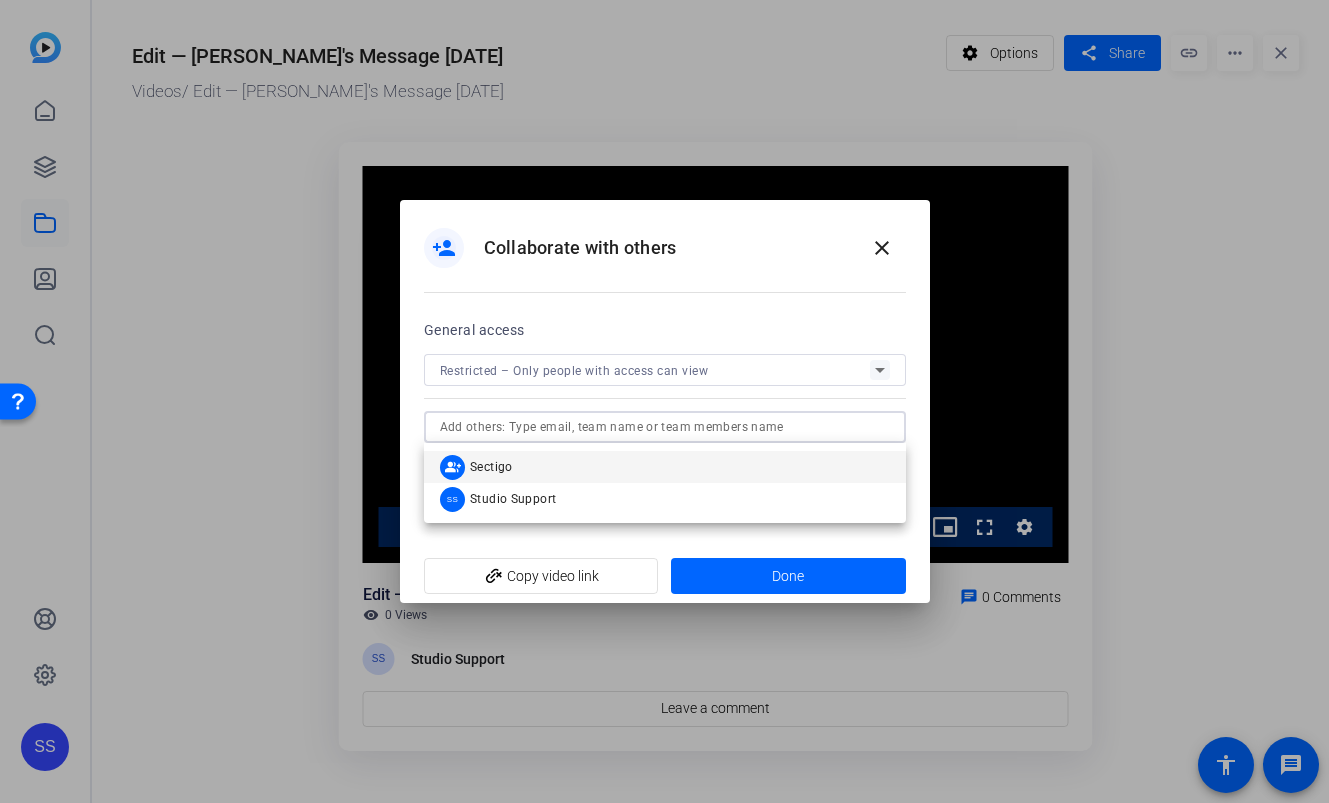 click at bounding box center (665, 427) 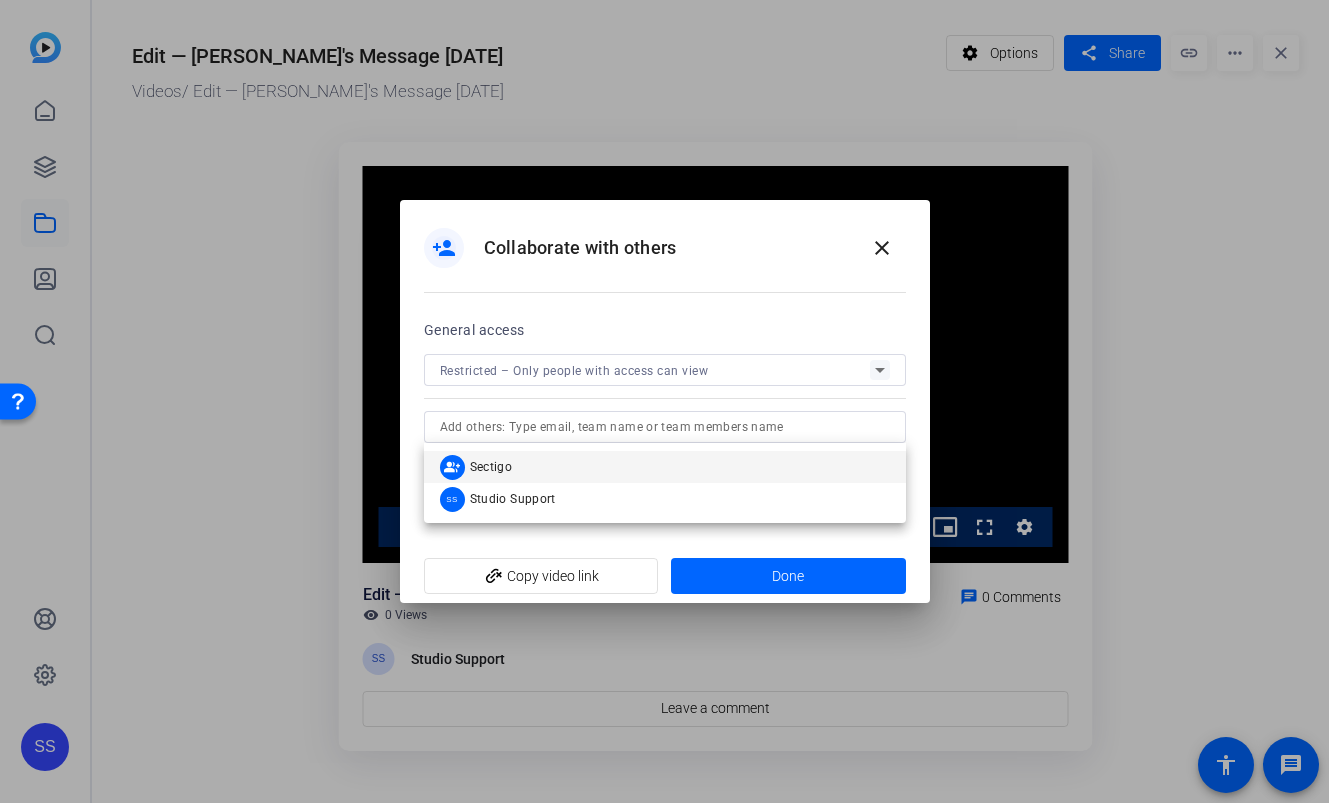 click on "person_add Collaborate with others close" at bounding box center [665, 248] 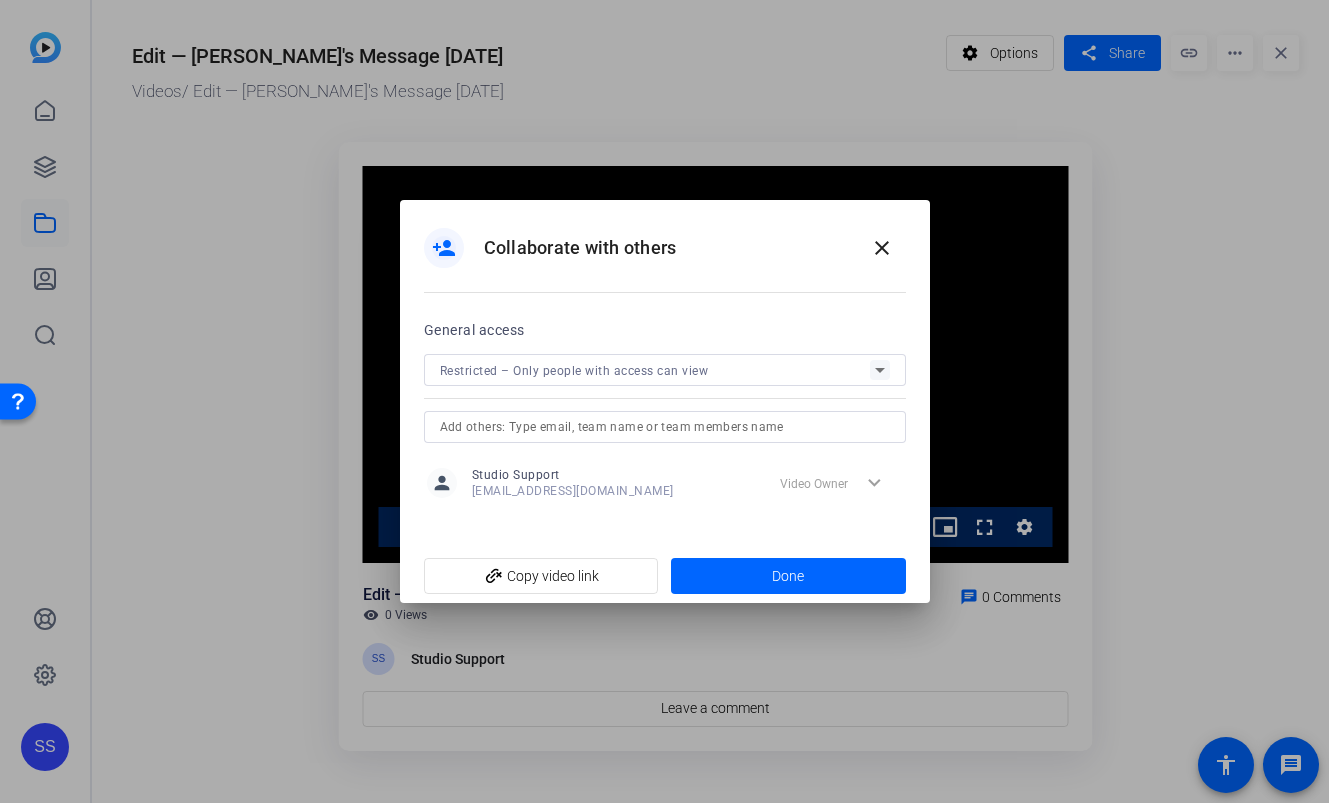 click on "Restricted – Only people with access can view" at bounding box center [655, 370] 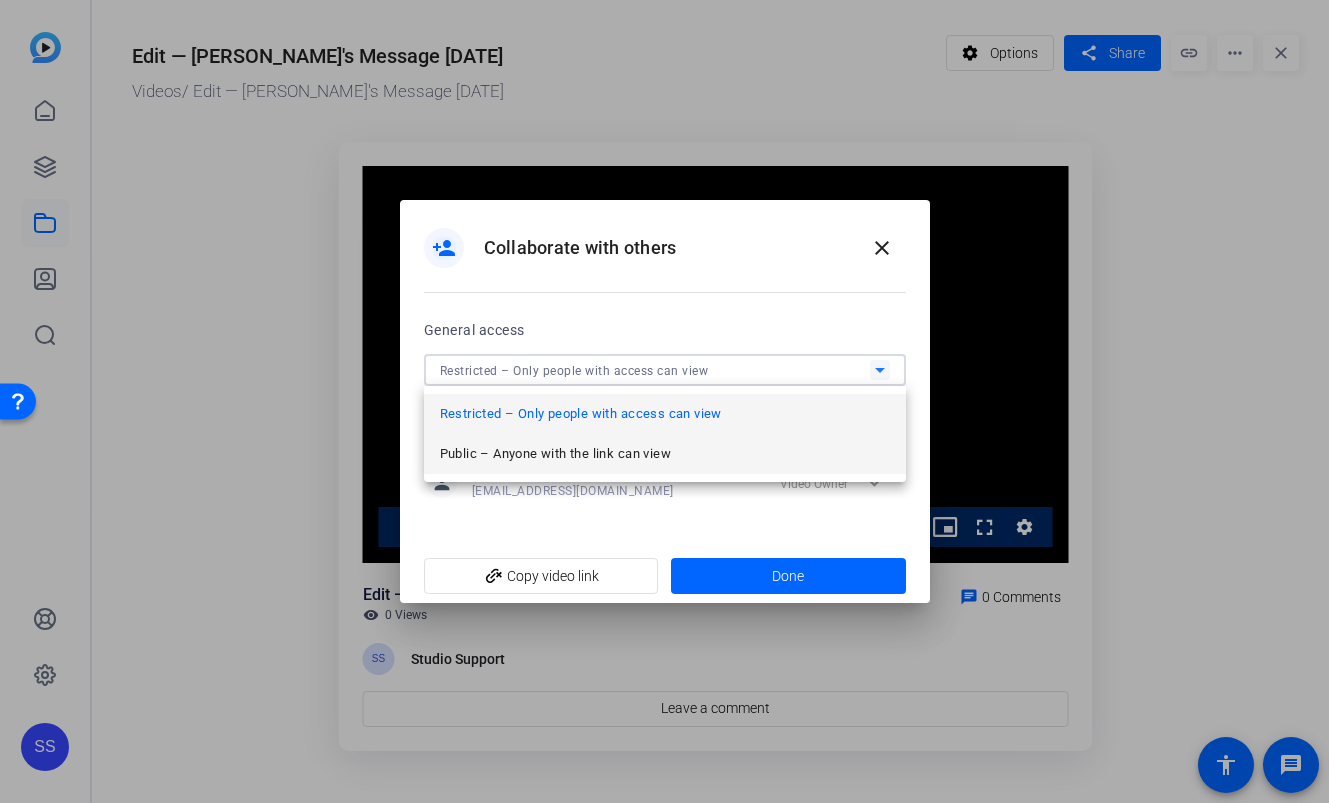 click on "Public – Anyone with the link can view" at bounding box center (665, 454) 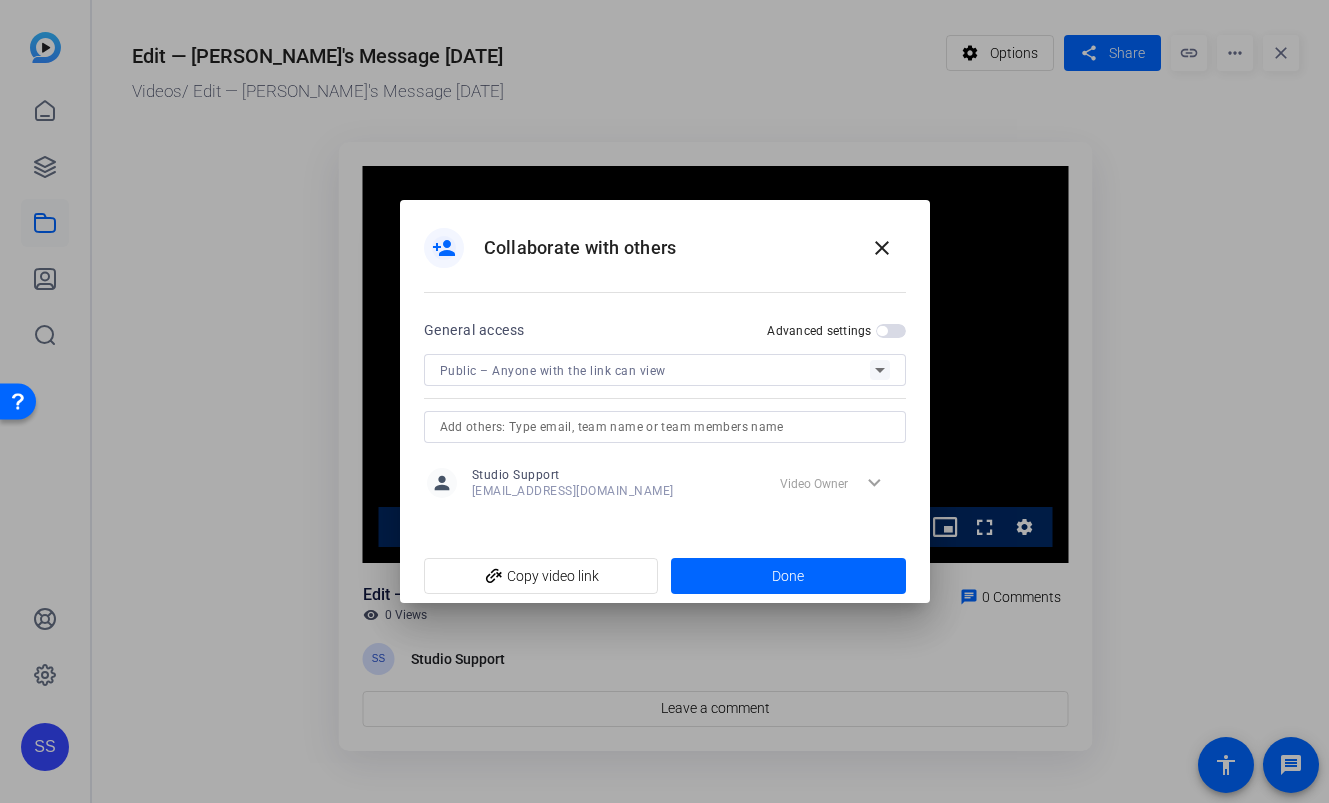 click on "Advanced settings" at bounding box center [836, 330] 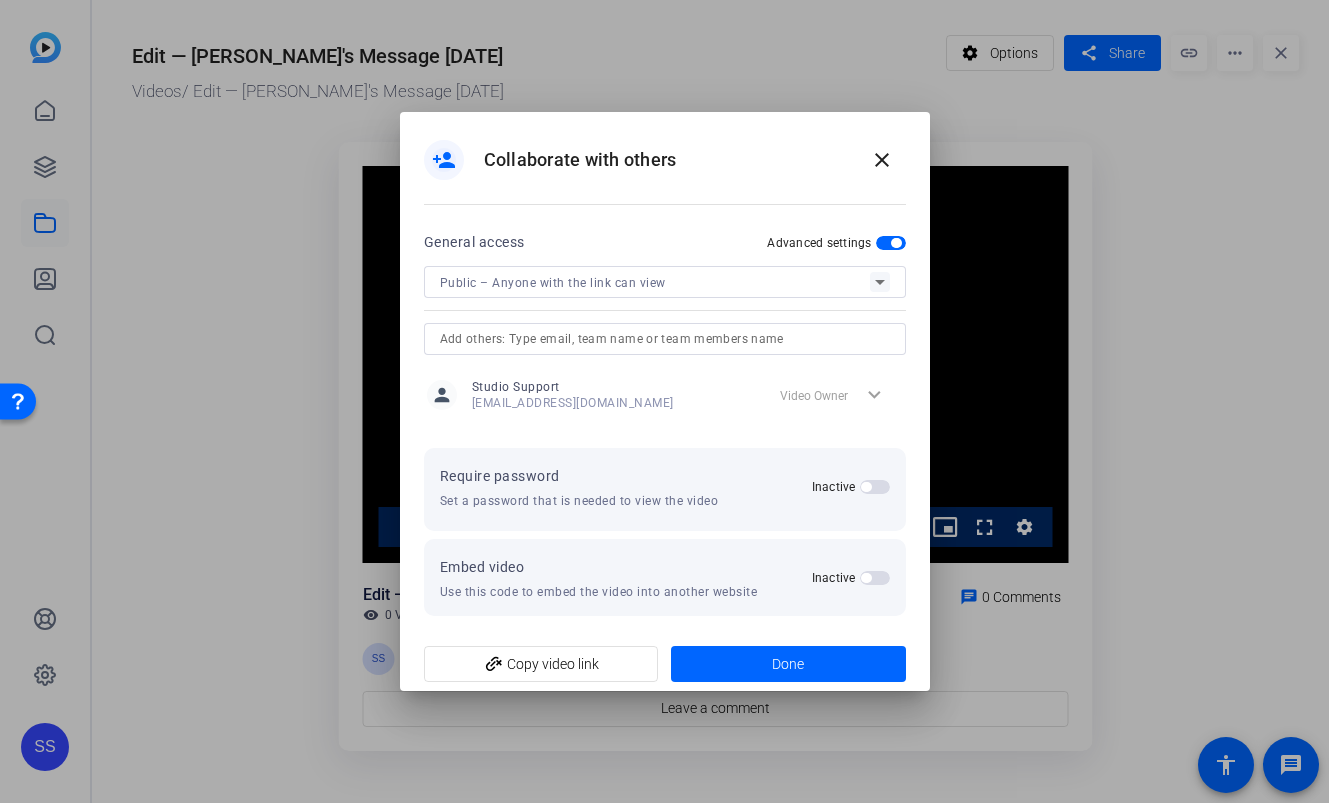 click at bounding box center (875, 487) 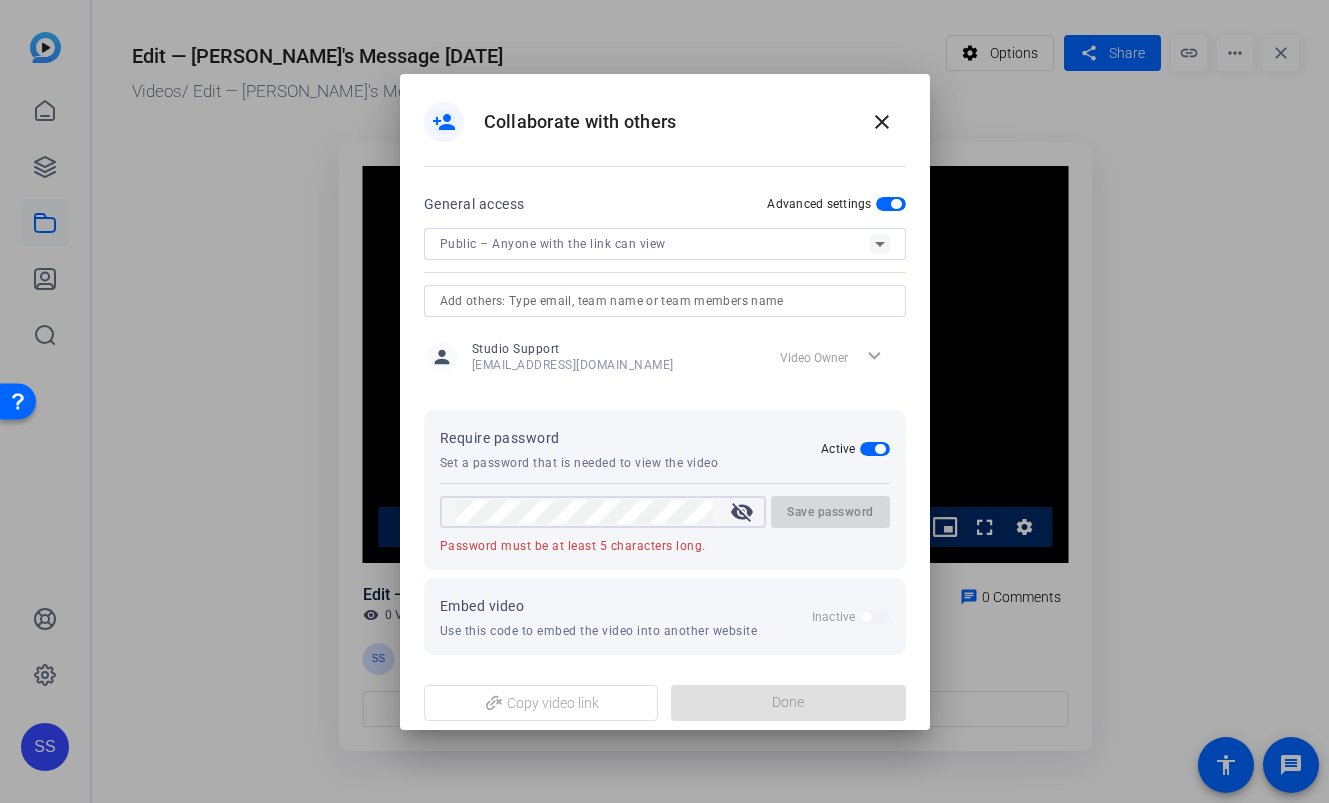 click on "visibility_off" at bounding box center [742, 512] 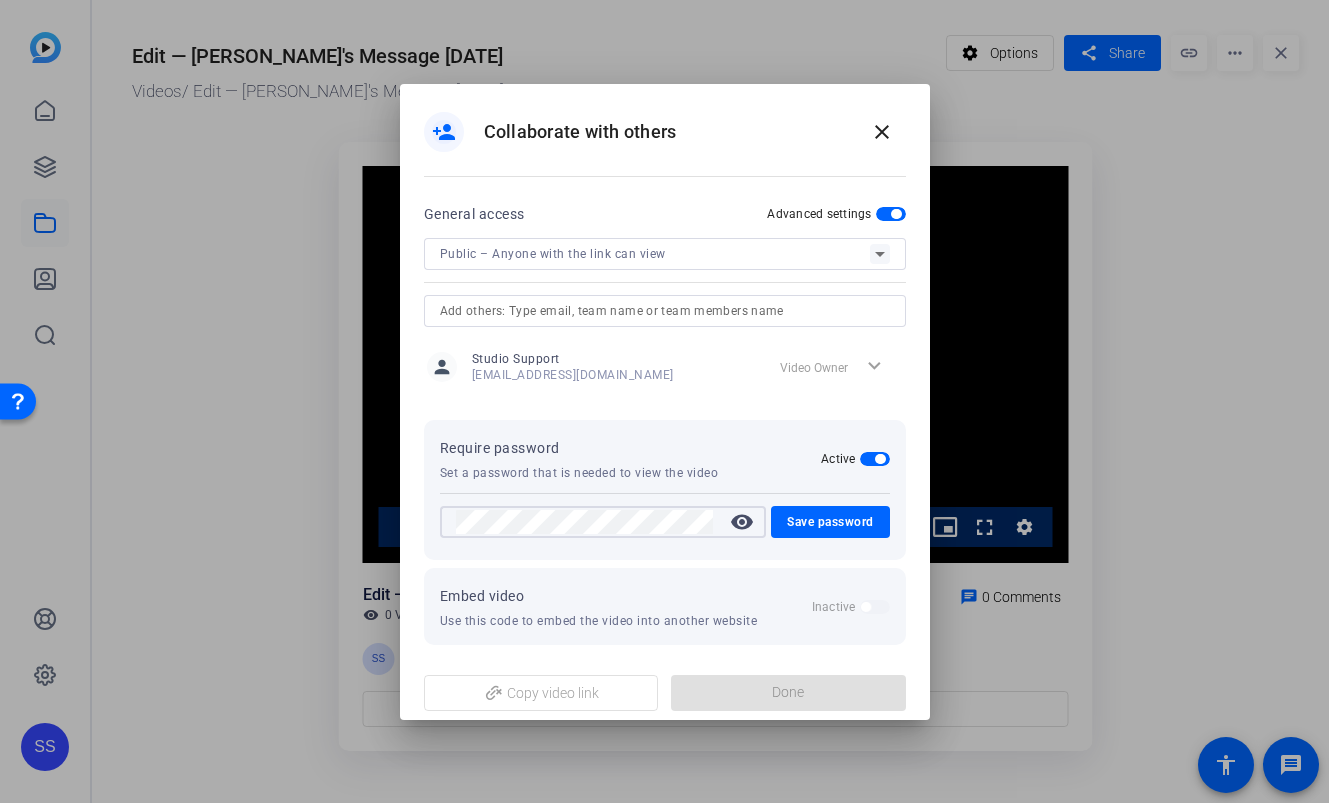 click on "person_add Collaborate with others close General access Advanced settings Public – Anyone with the link can view person Studio Support studiosupport+3@openreel.com expand_more Video Owner Require password Set a password that is needed to view the video  Active   visibility   Save password  Embed video Use this code to embed the video into another website  Inactive  add_link  Copy video link  done  Link Copied   Done" at bounding box center (664, 401) 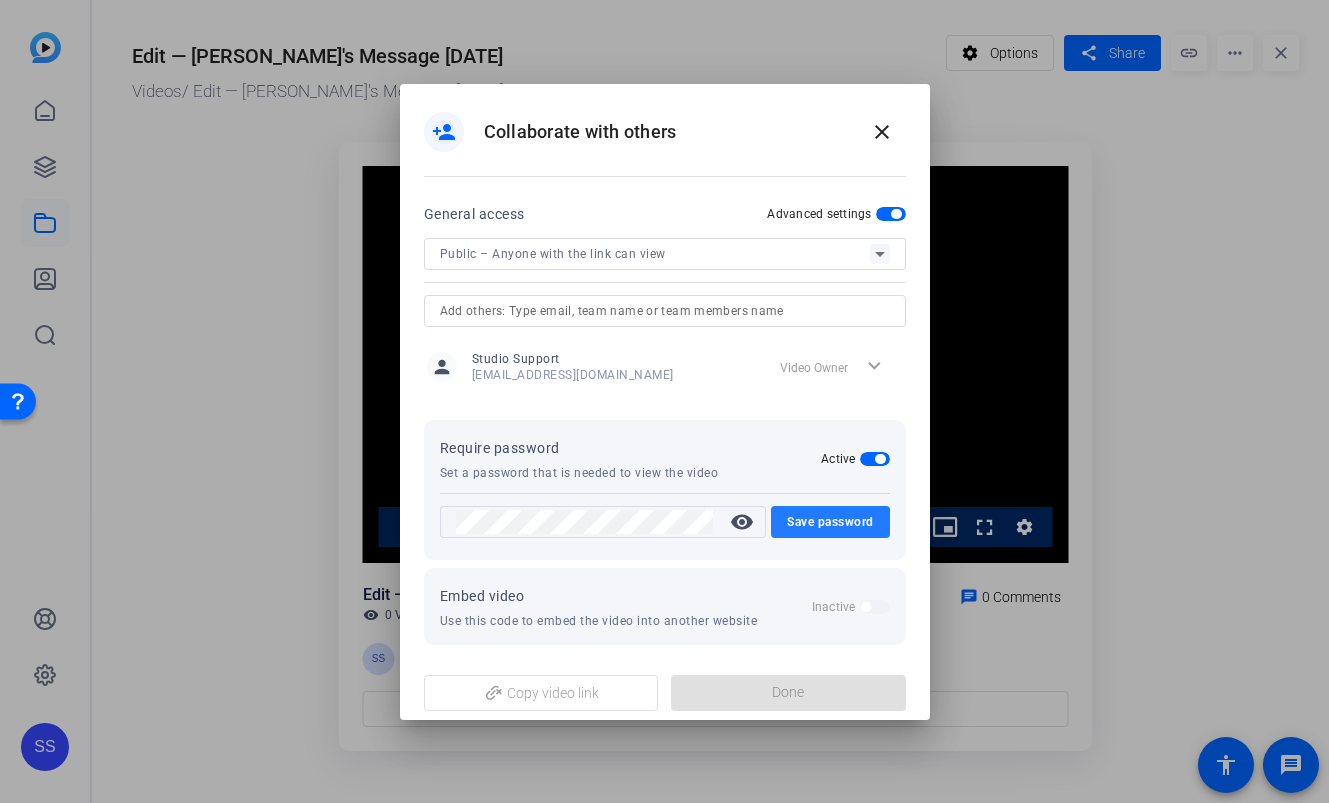 click on "Save password" at bounding box center [830, 522] 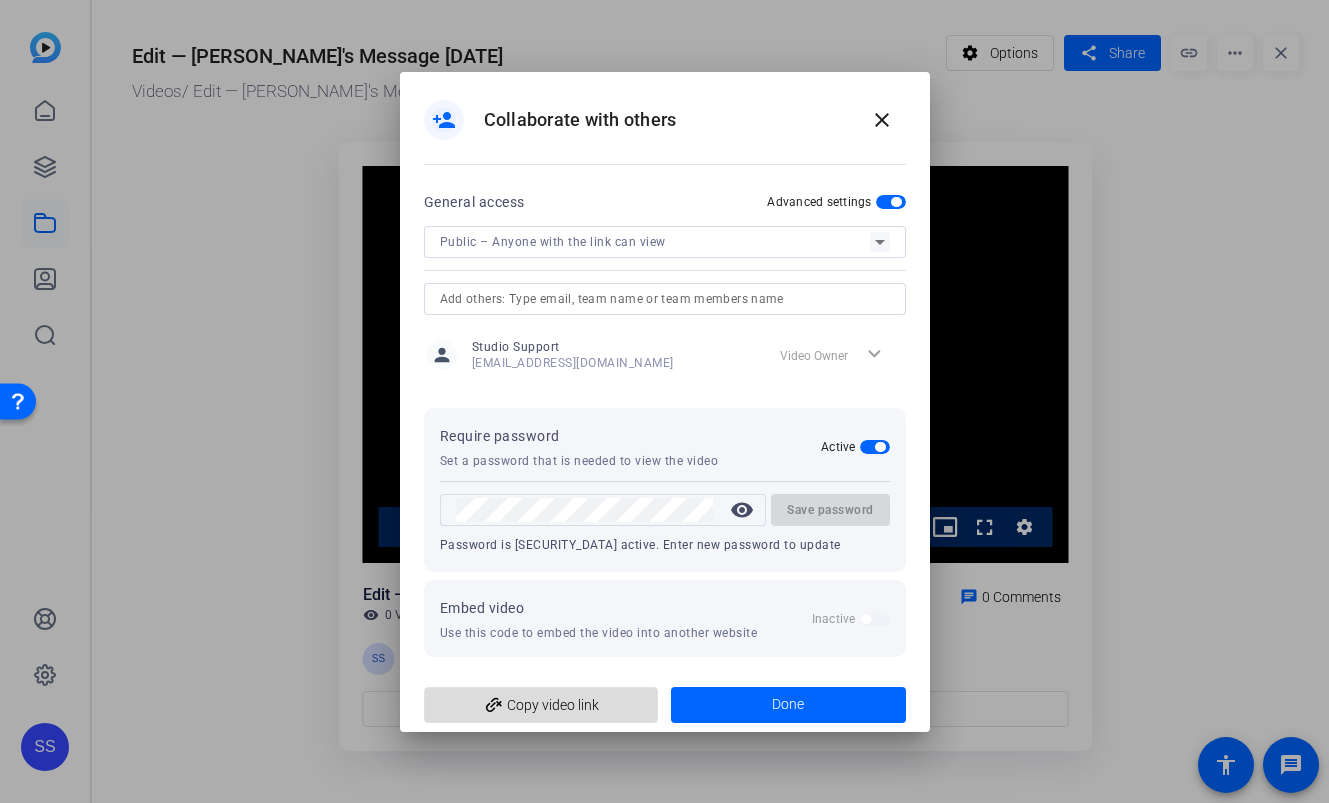 drag, startPoint x: 558, startPoint y: 707, endPoint x: 574, endPoint y: 566, distance: 141.90489 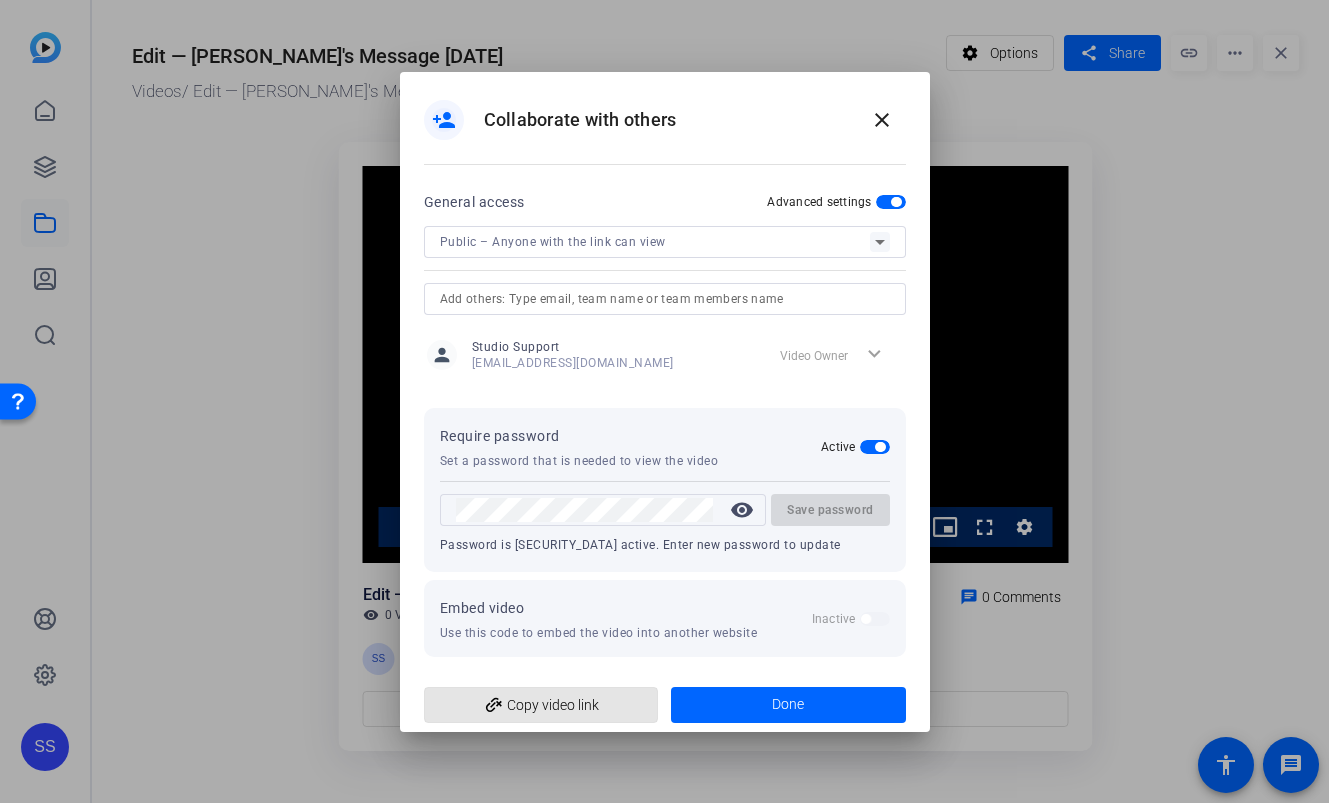 click on "add_link  Copy video link" 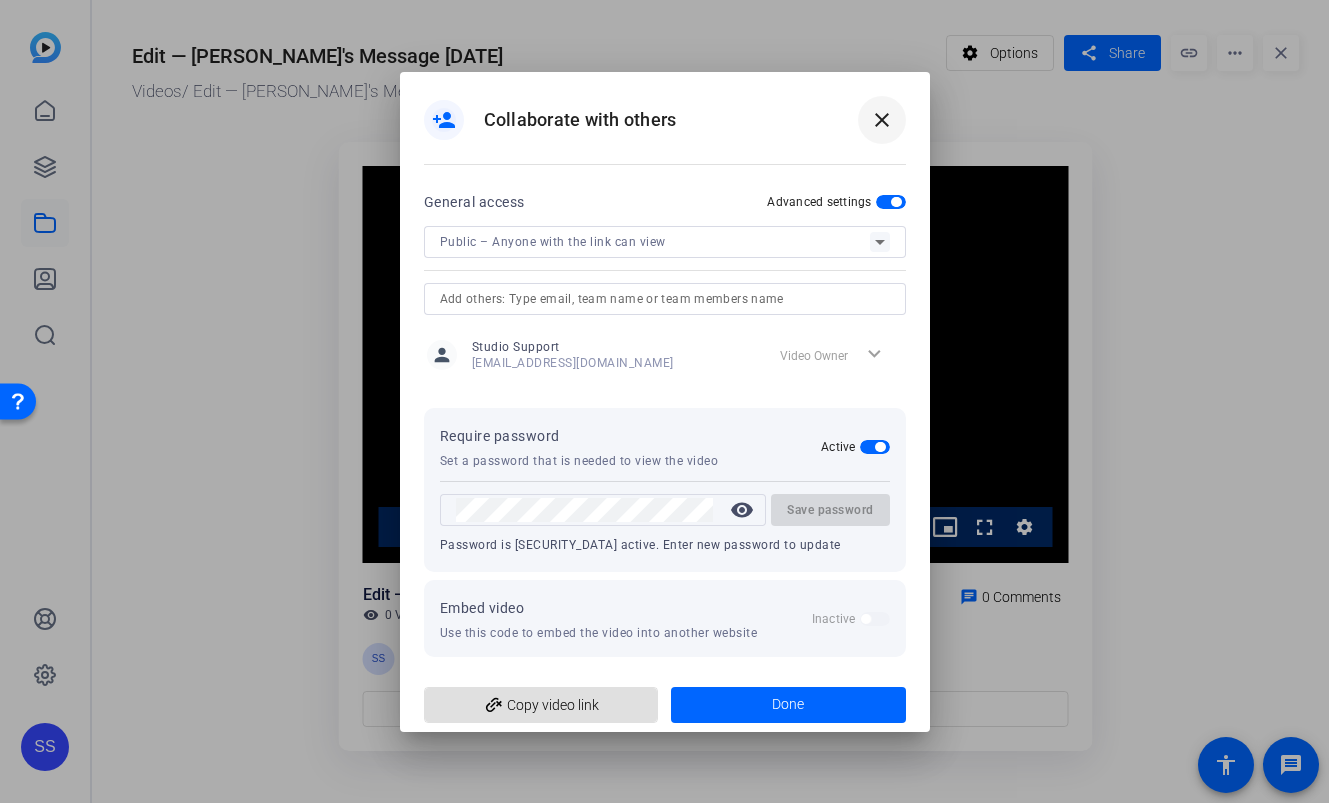 click on "close" at bounding box center [882, 120] 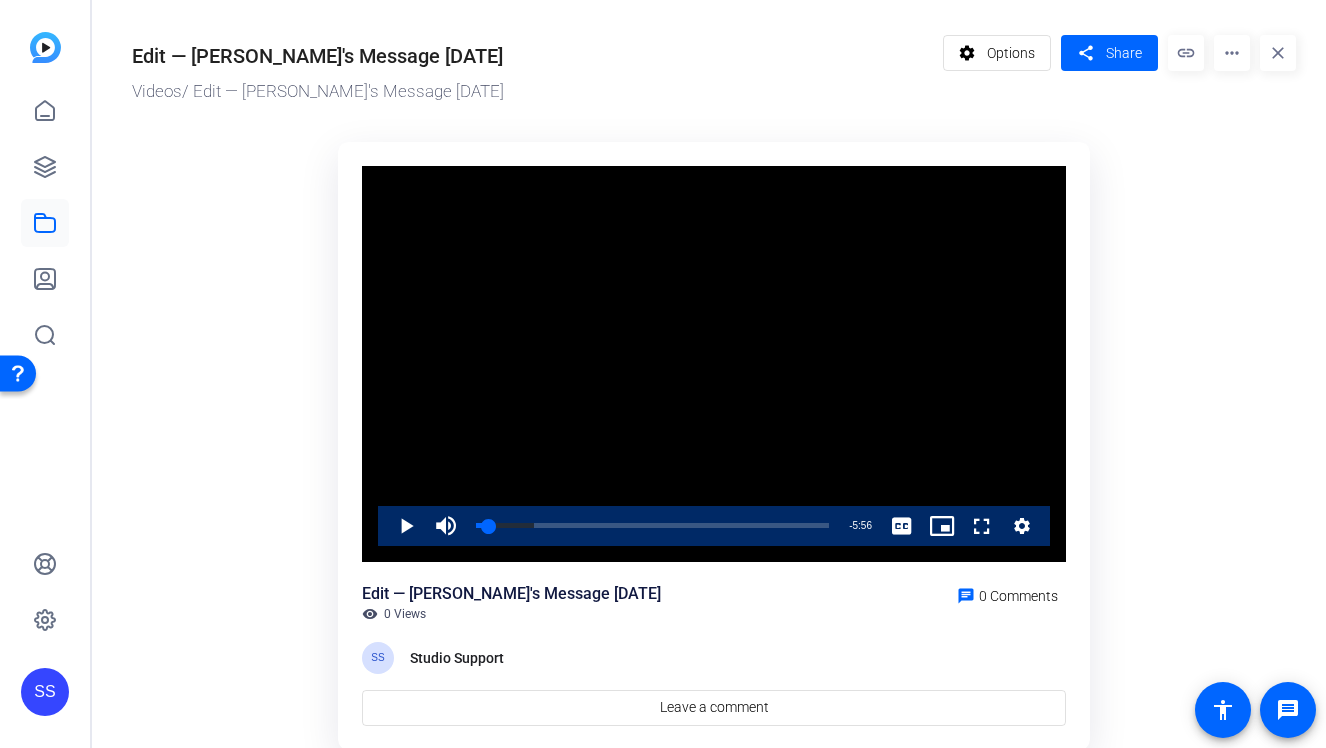 click on "SS" 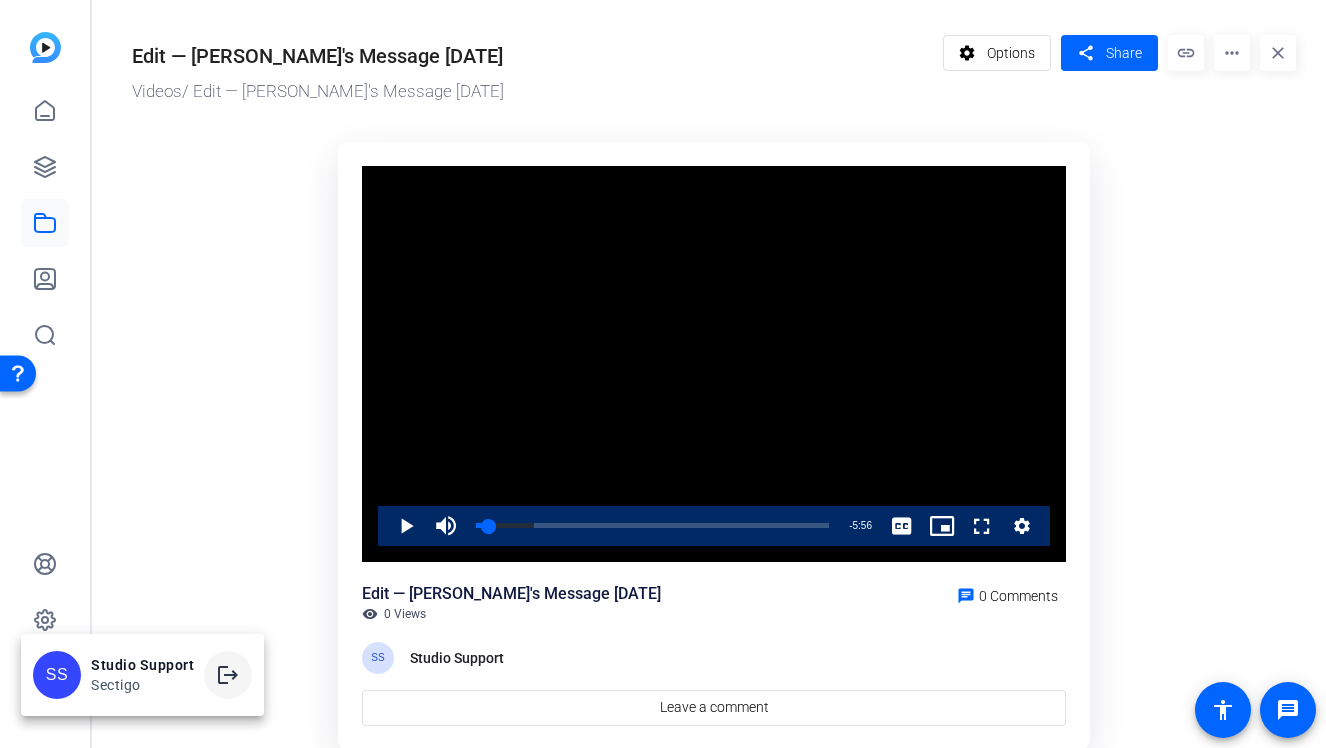 click on "logout" at bounding box center (228, 675) 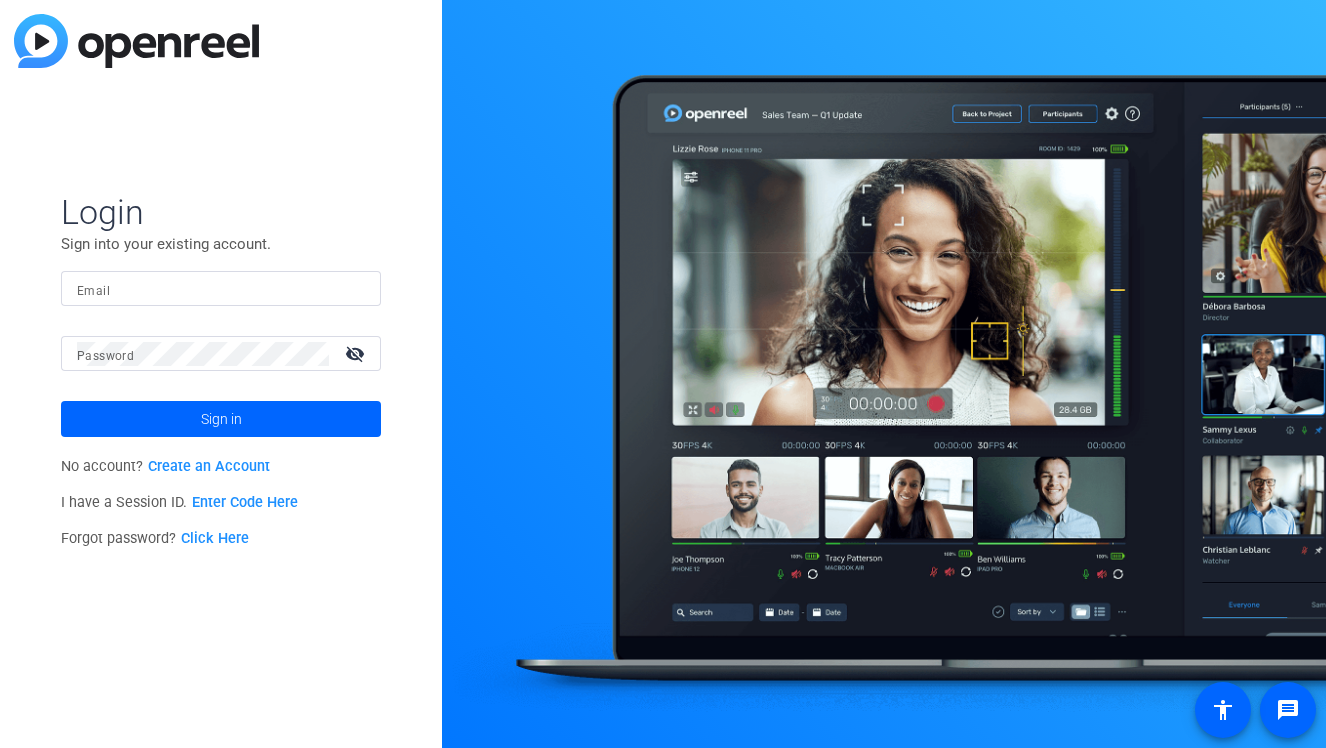 scroll, scrollTop: 0, scrollLeft: 0, axis: both 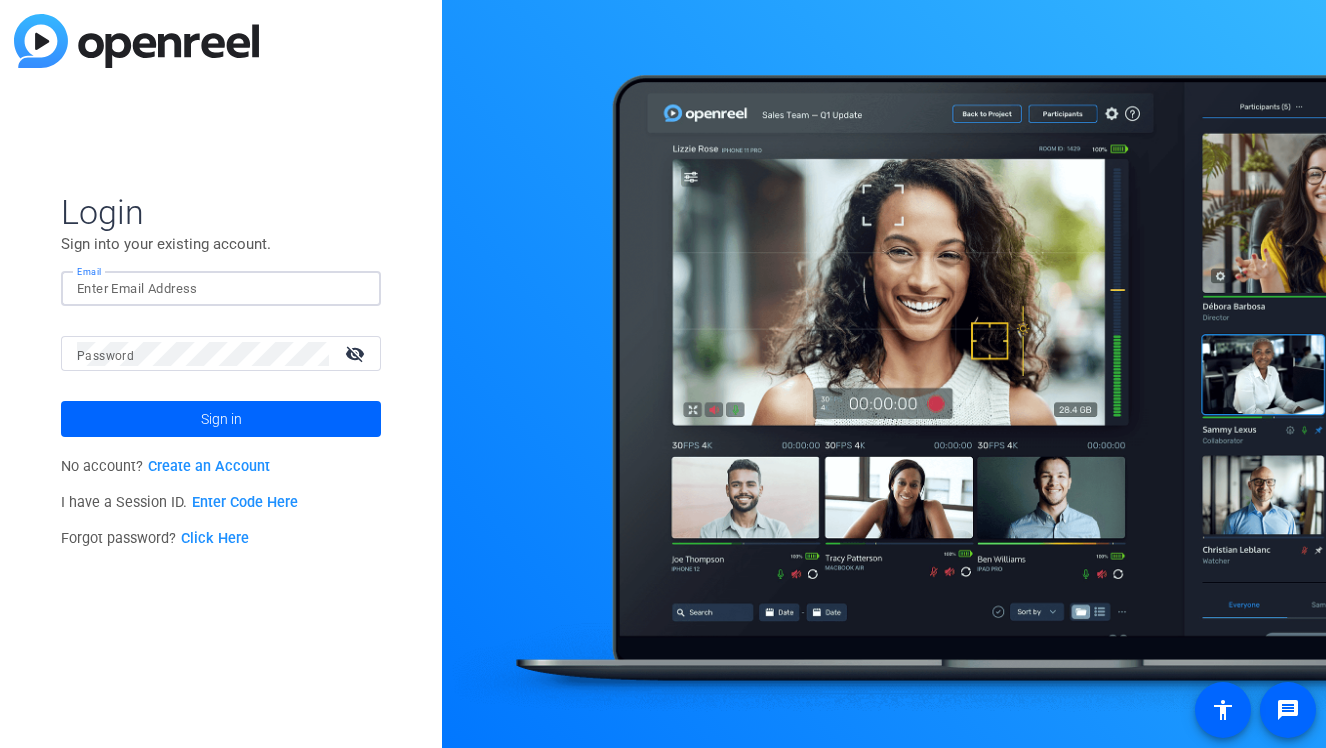 click on "Email" at bounding box center [221, 289] 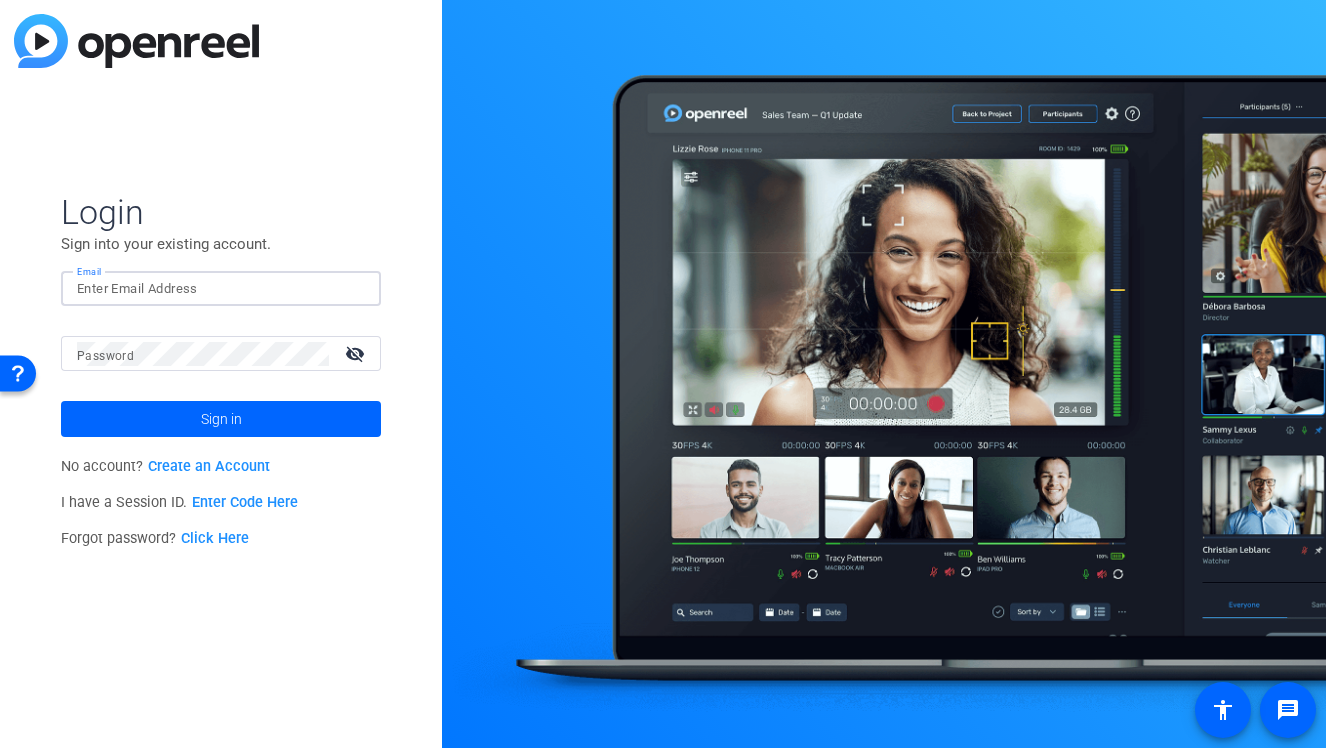 click 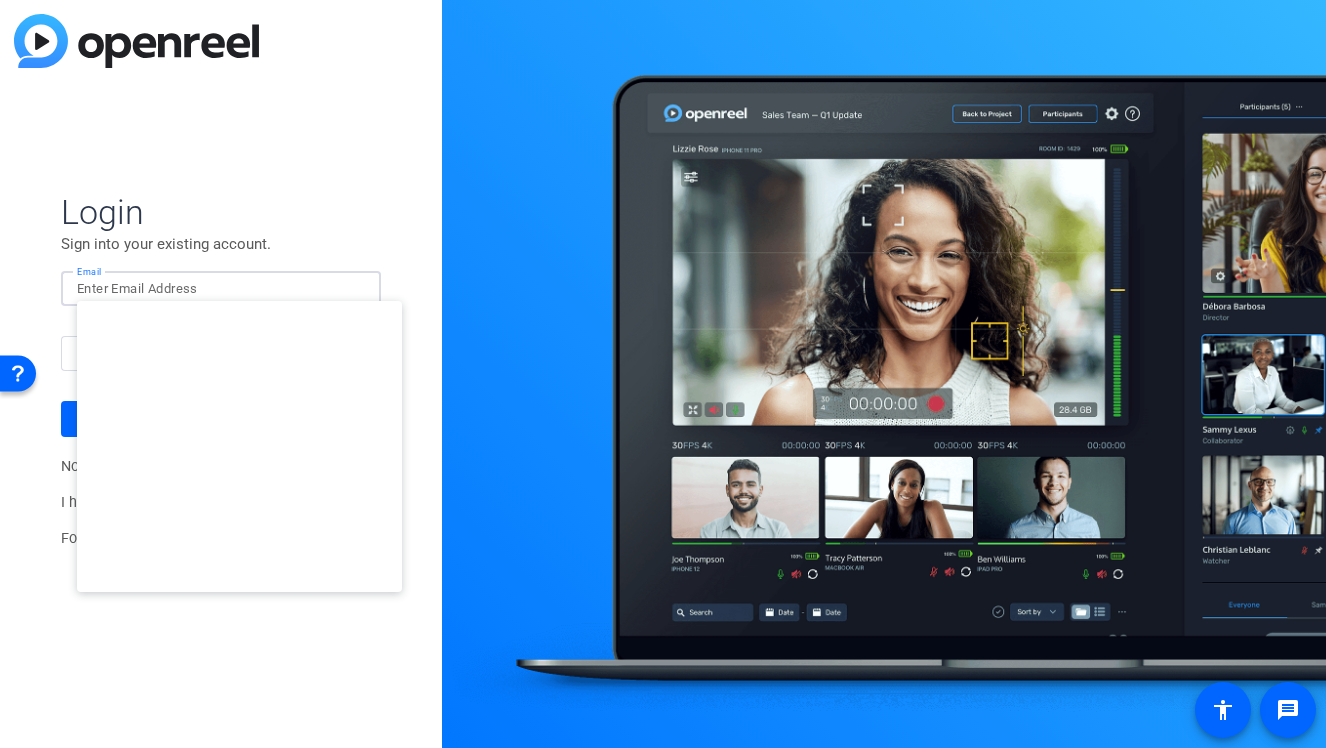 type on "studiosupport+2@openreel.com" 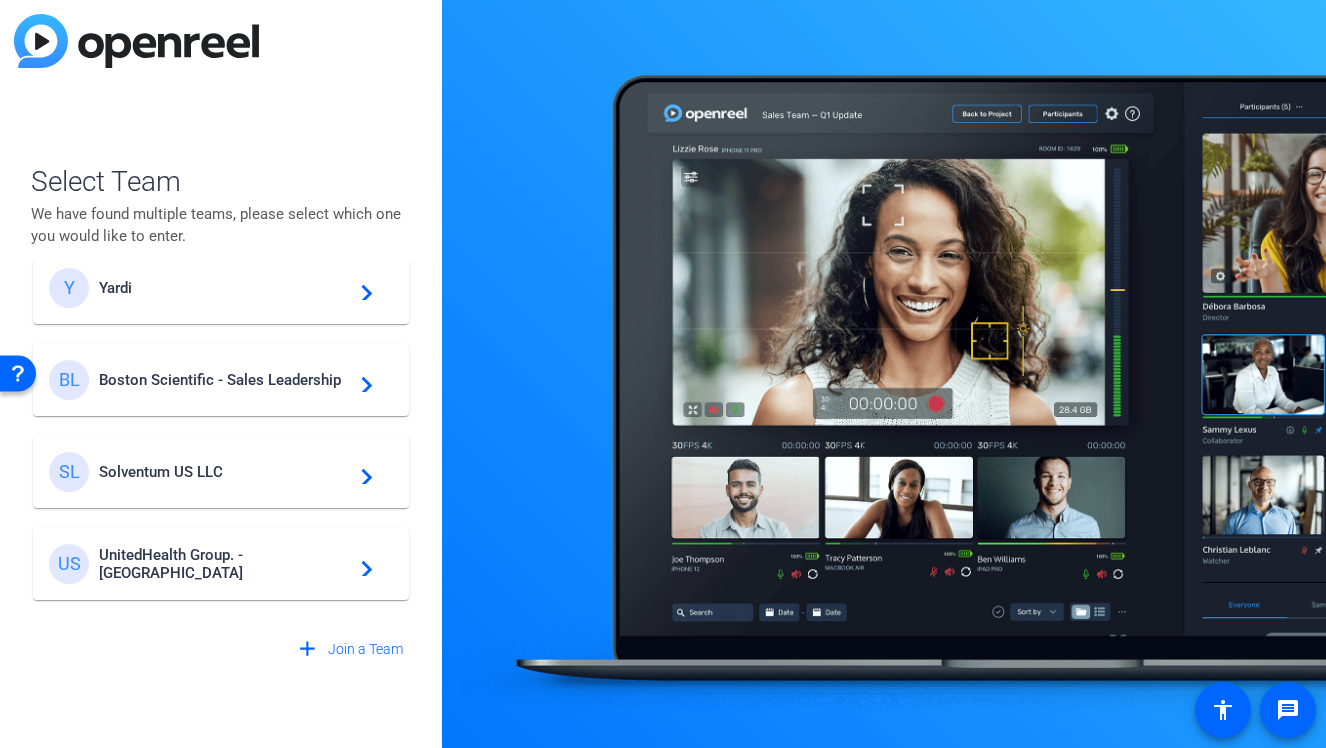 scroll, scrollTop: 398, scrollLeft: 0, axis: vertical 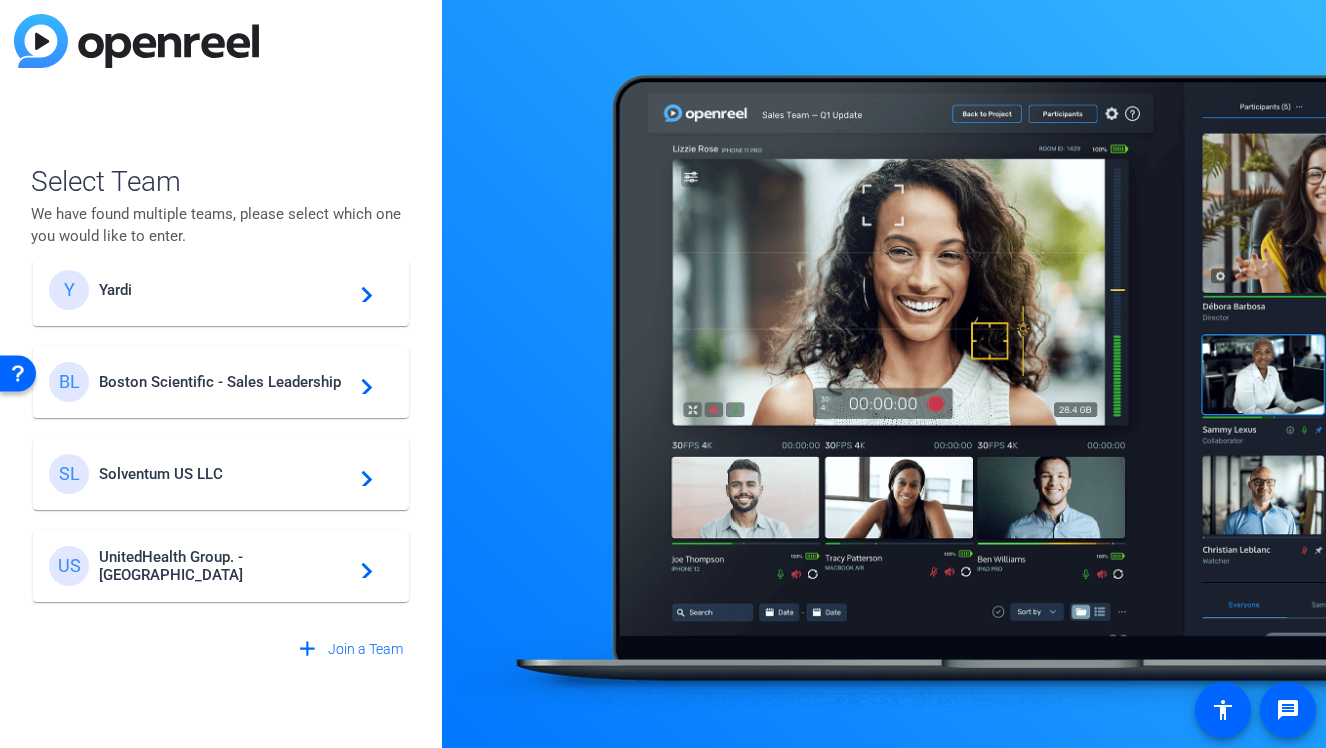 click on "Y Yardi  navigate_next" 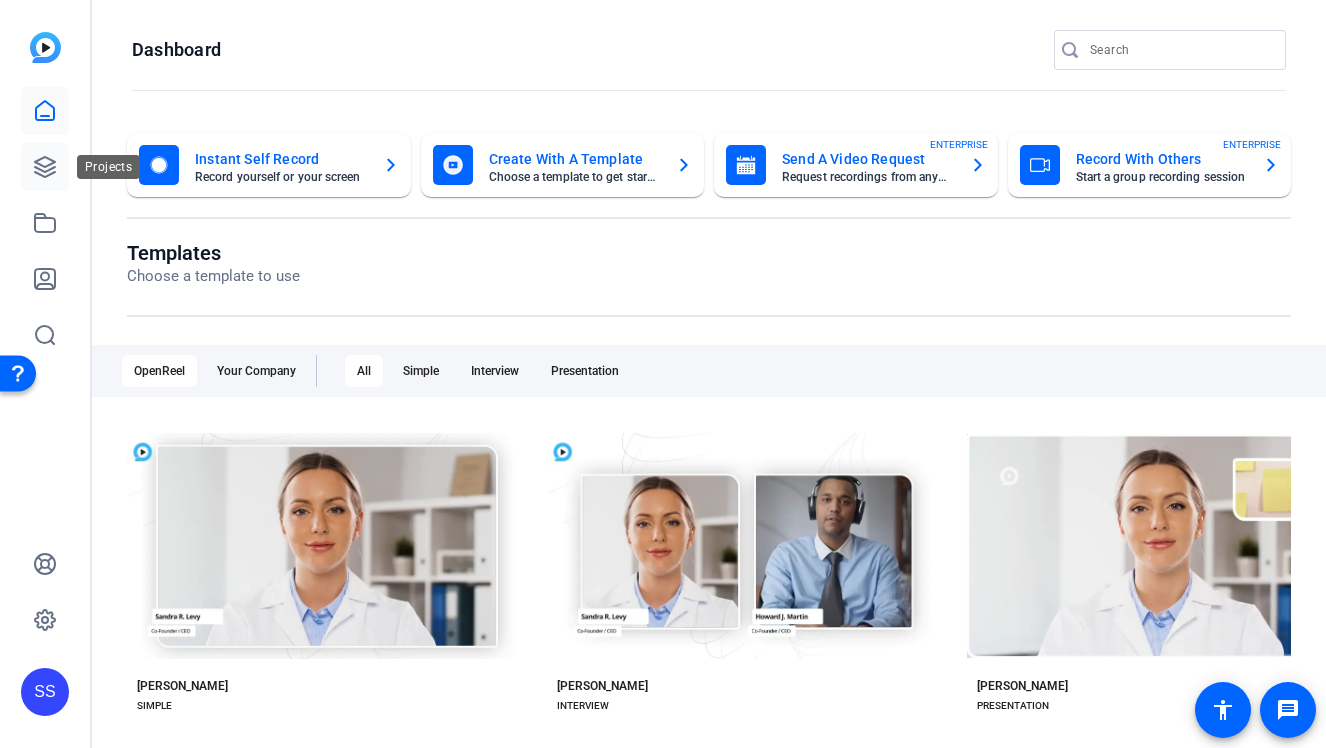 click 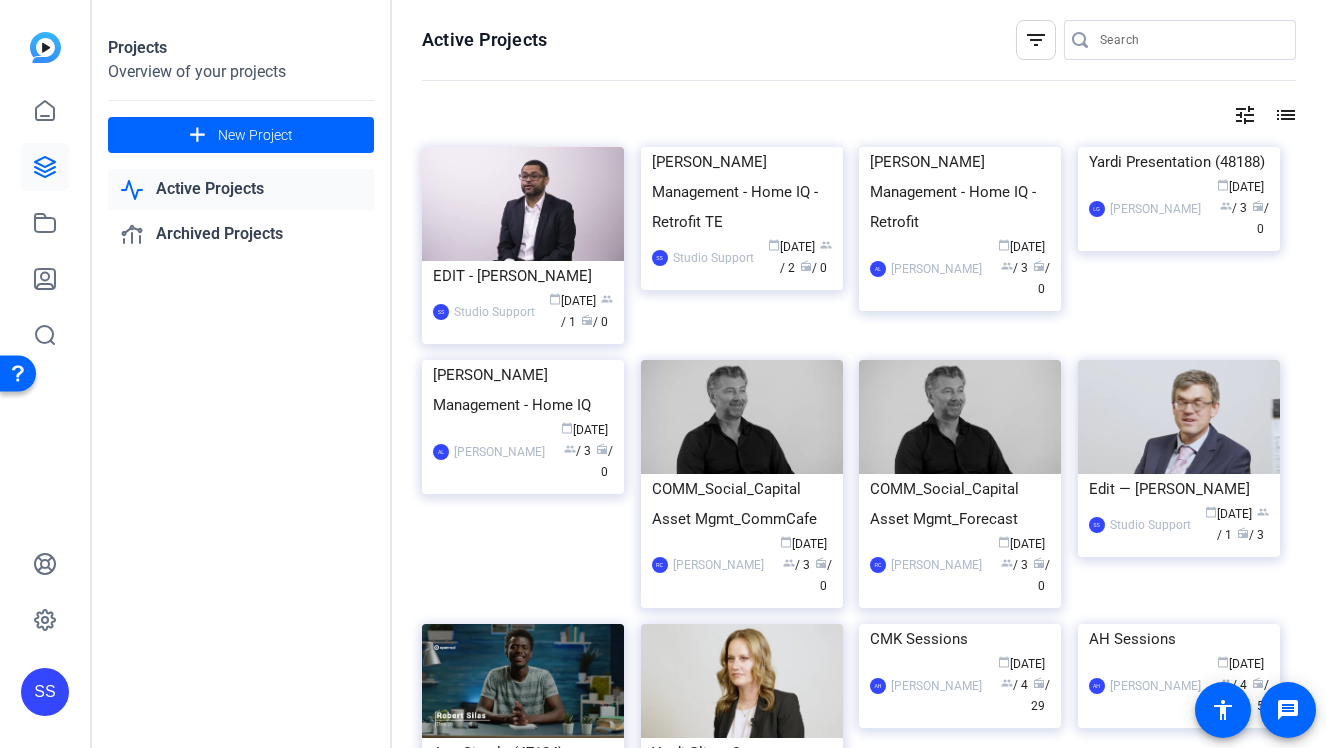 click on "SS" 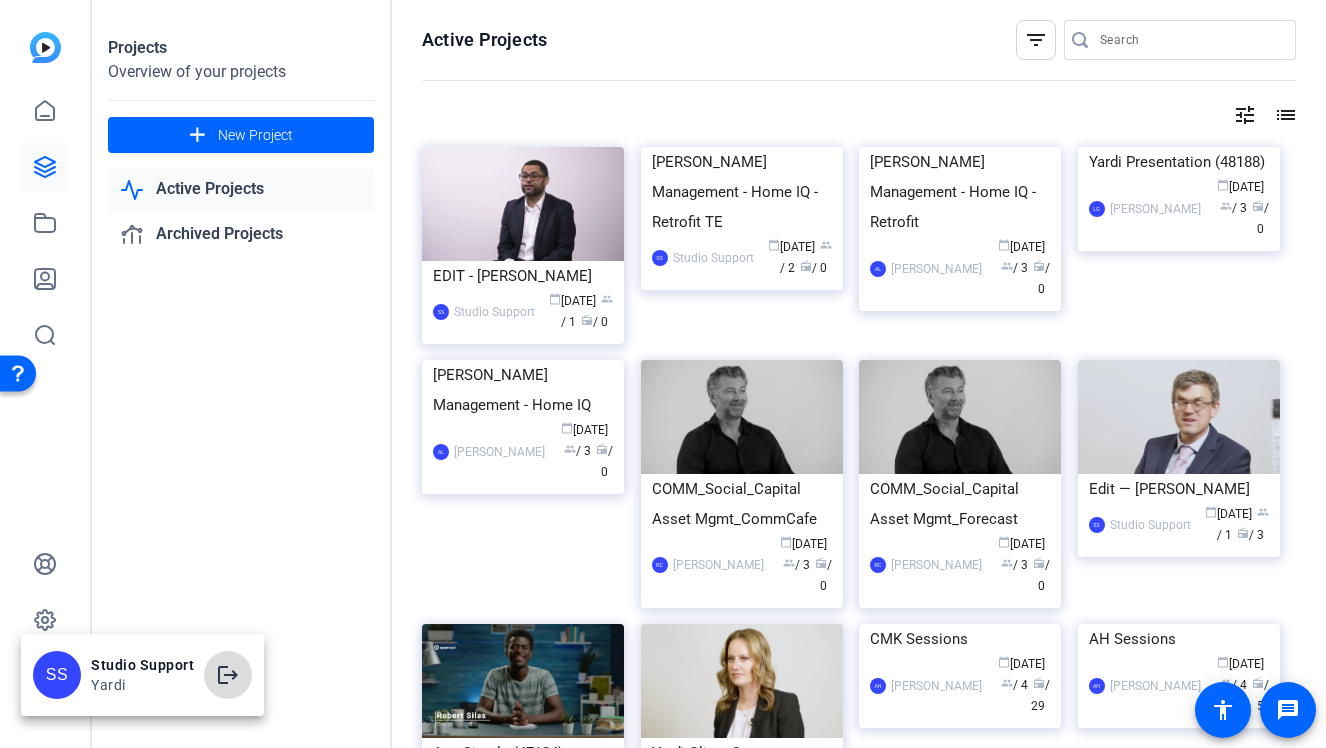 click on "logout" at bounding box center [228, 675] 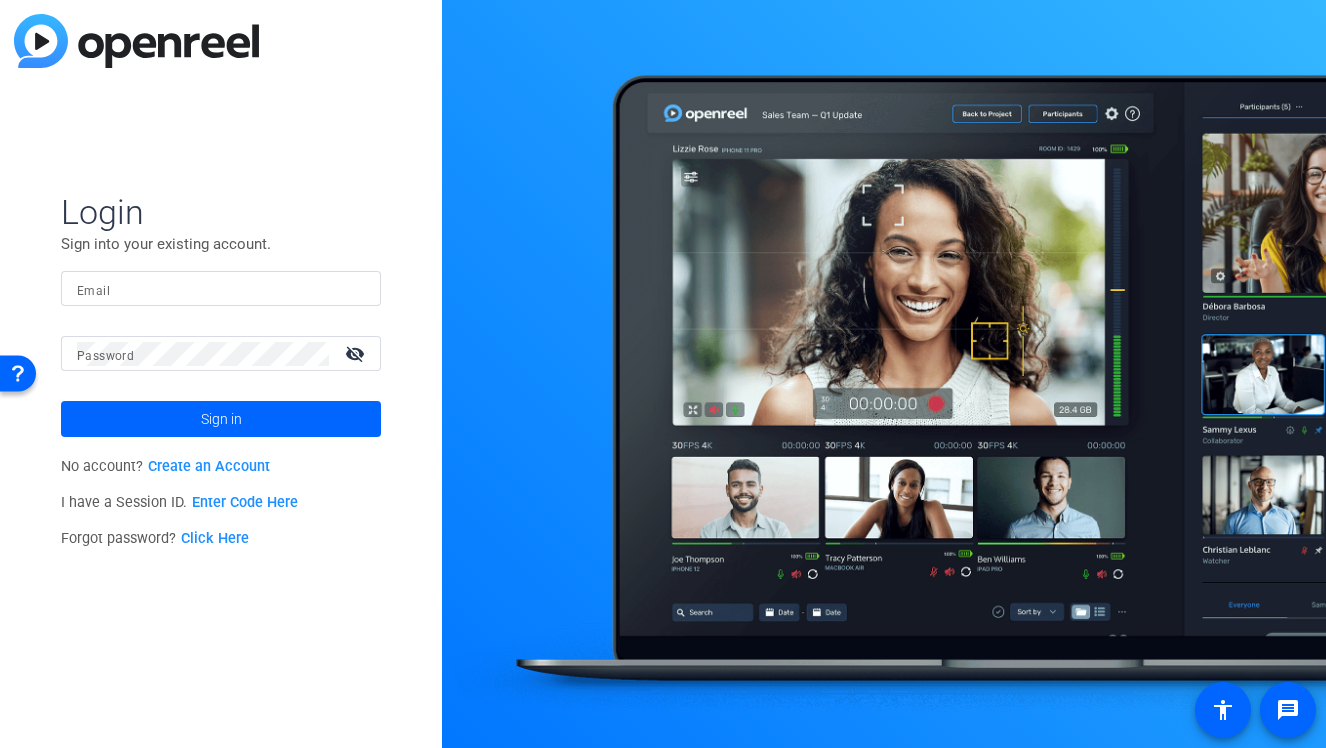 click on "Email" at bounding box center [221, 289] 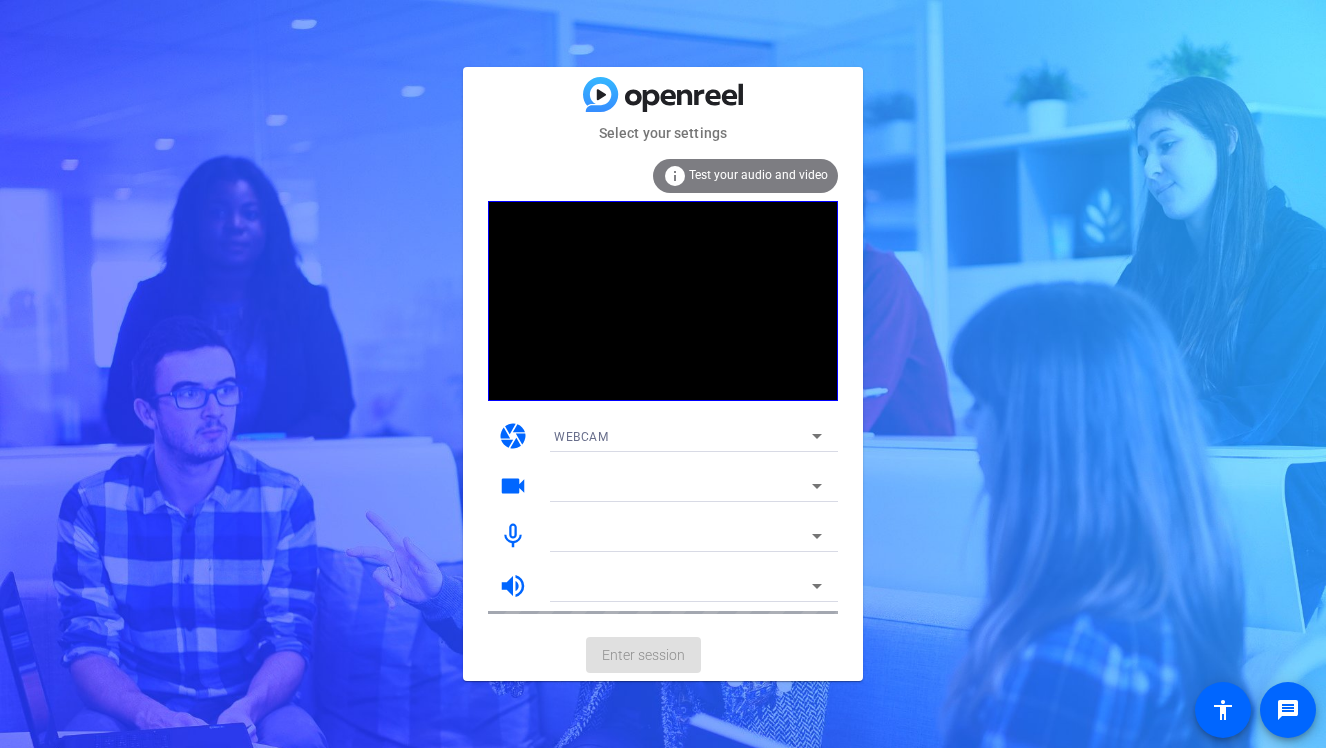 scroll, scrollTop: 0, scrollLeft: 0, axis: both 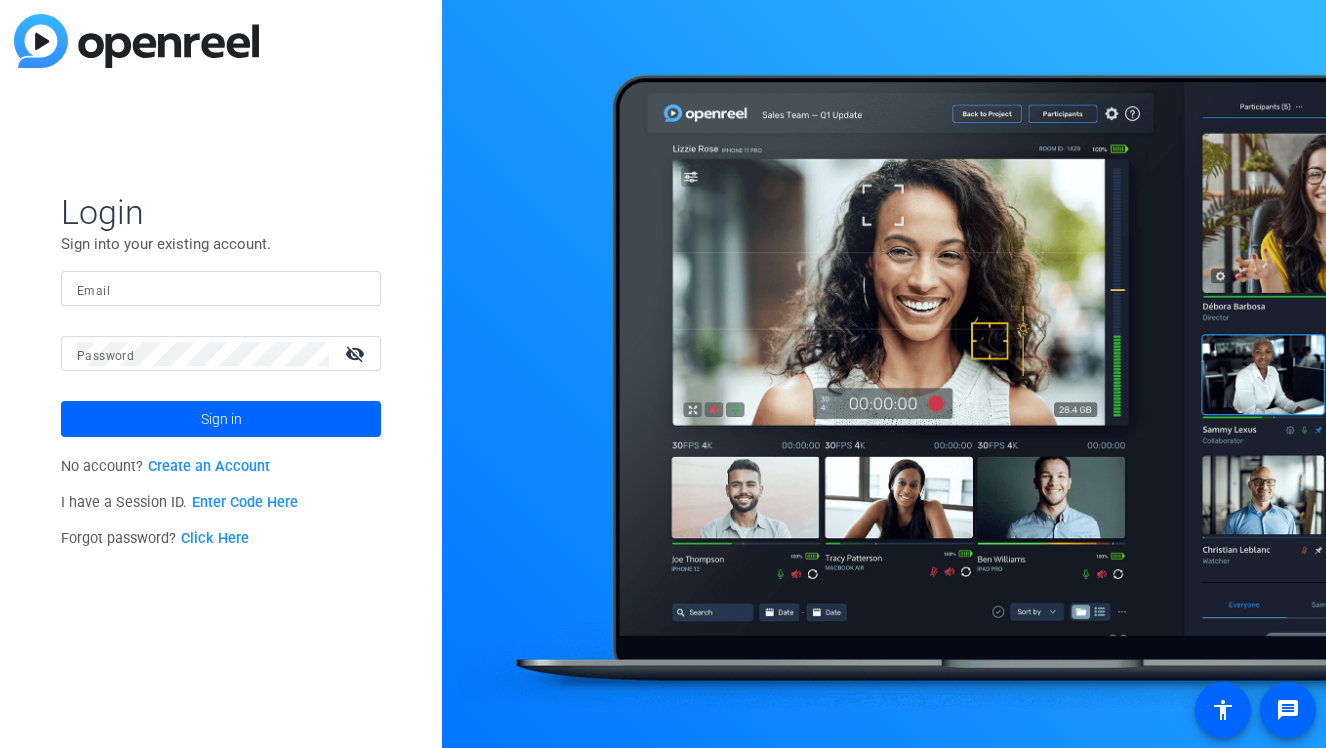 click 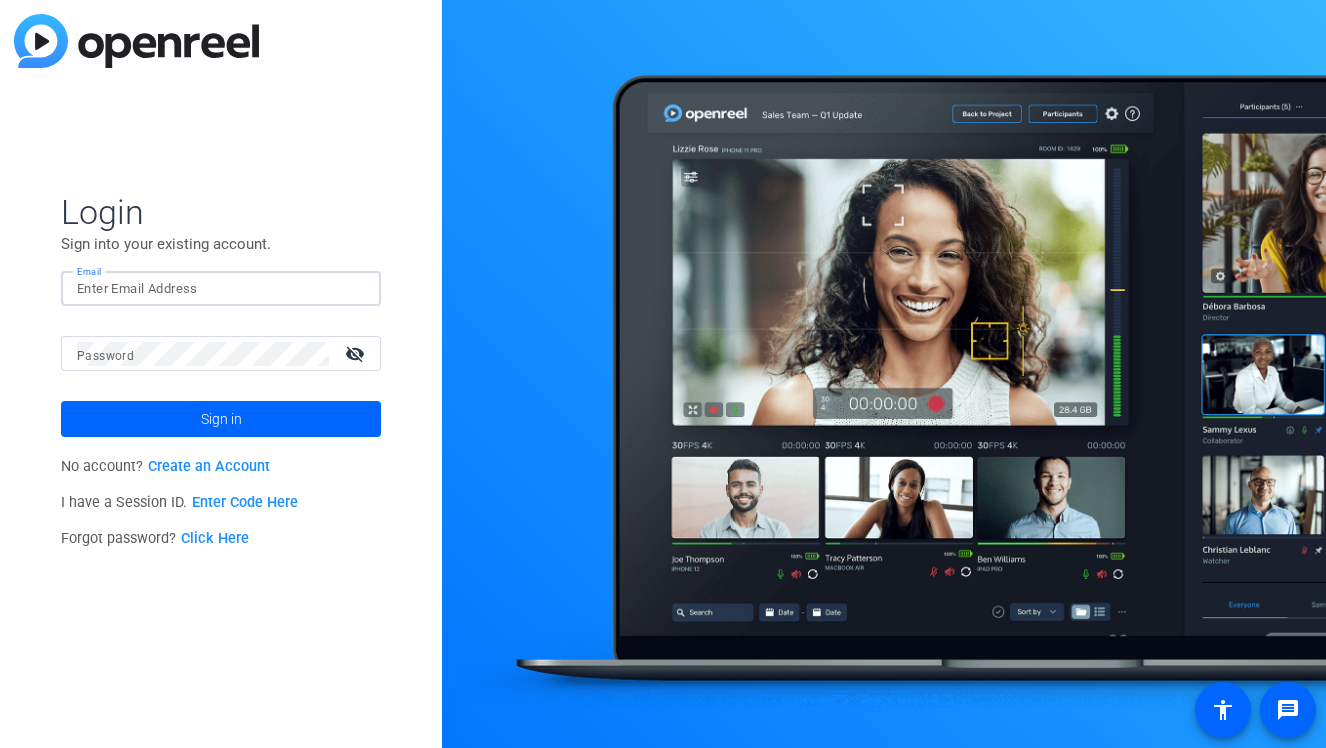 scroll, scrollTop: 0, scrollLeft: 0, axis: both 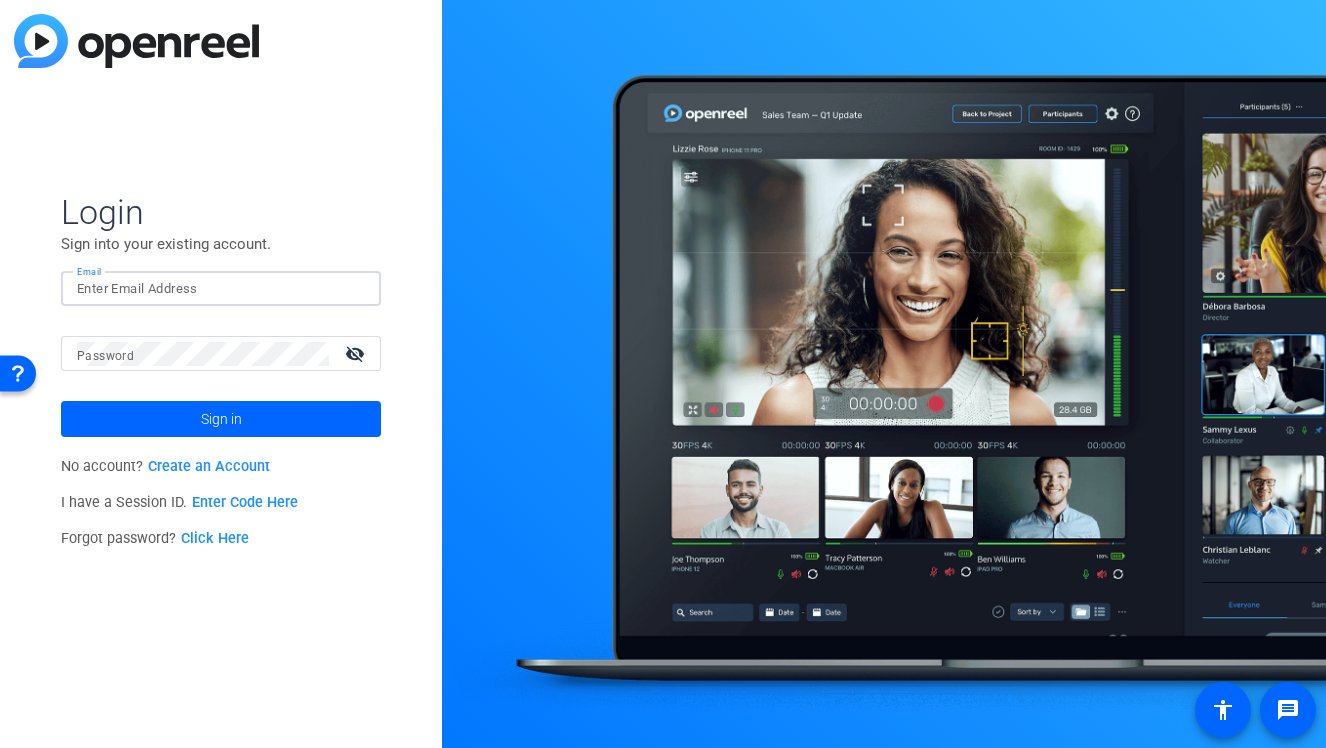 click 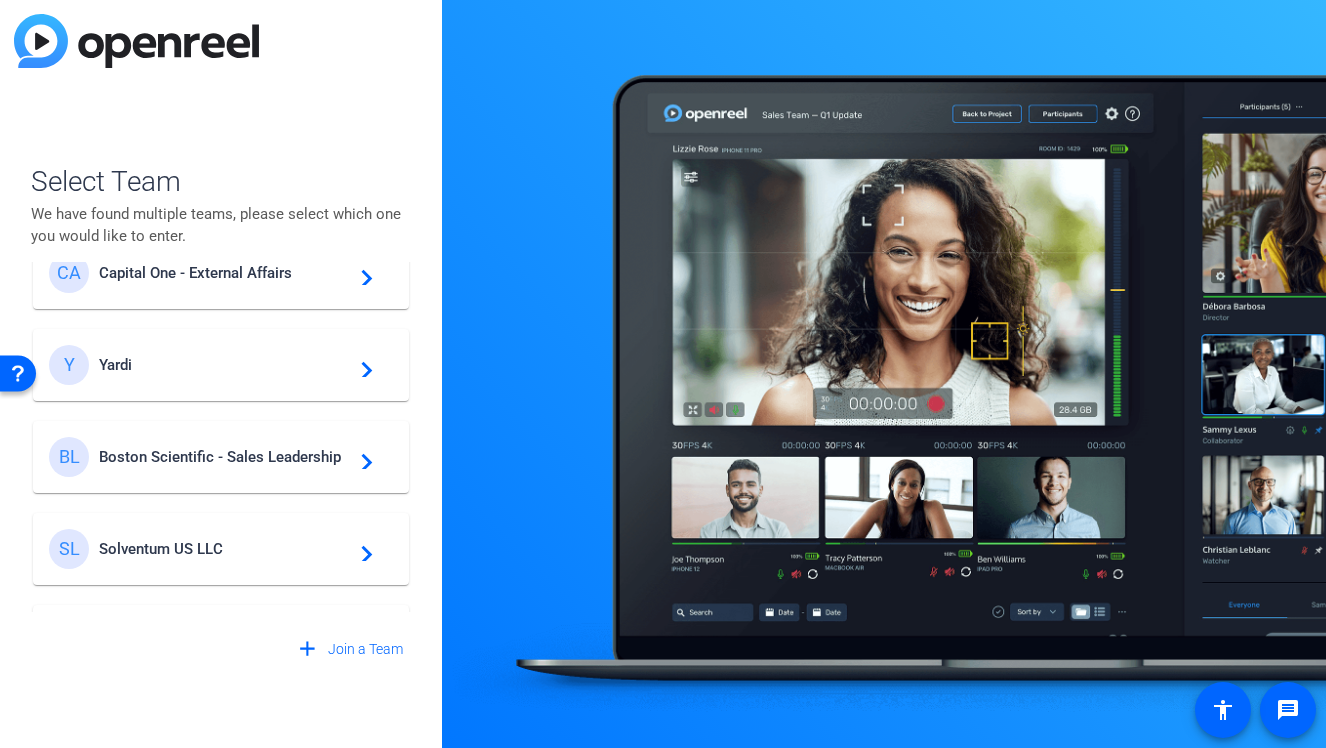 scroll, scrollTop: 574, scrollLeft: 0, axis: vertical 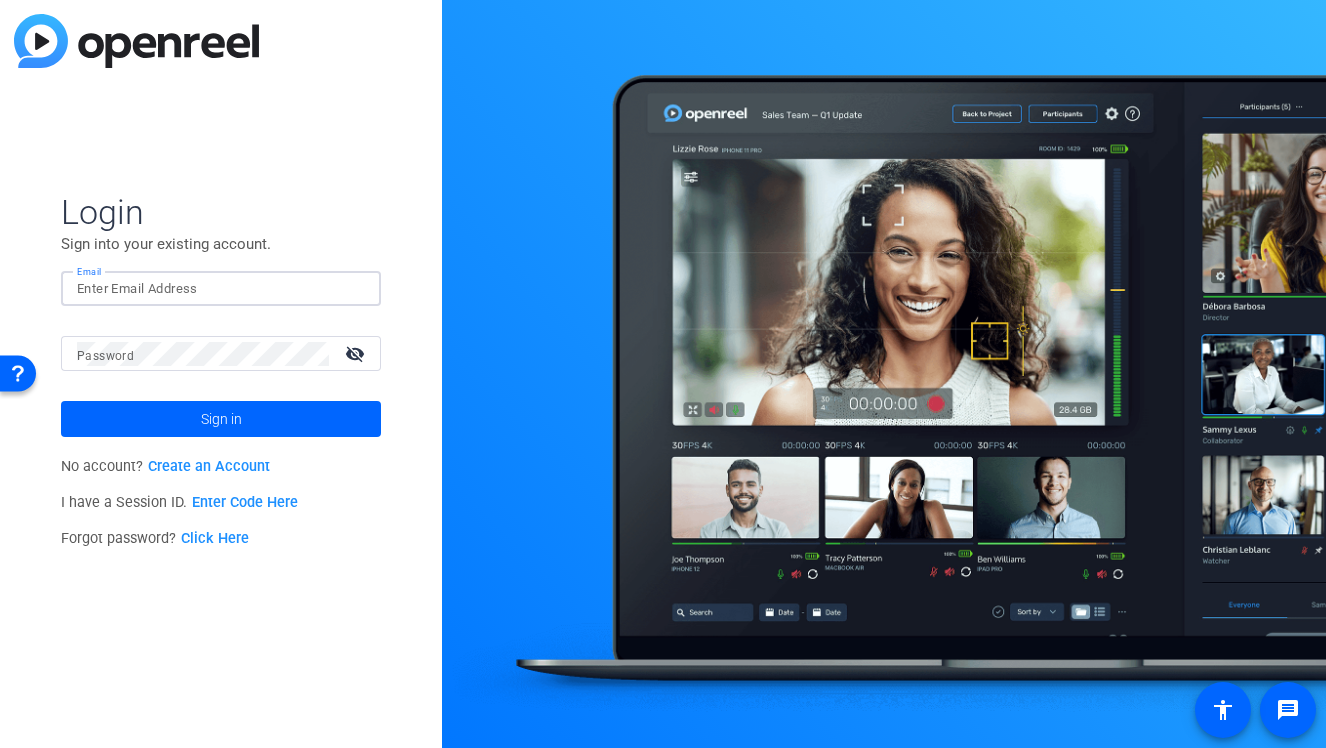 click on "Email" at bounding box center [221, 289] 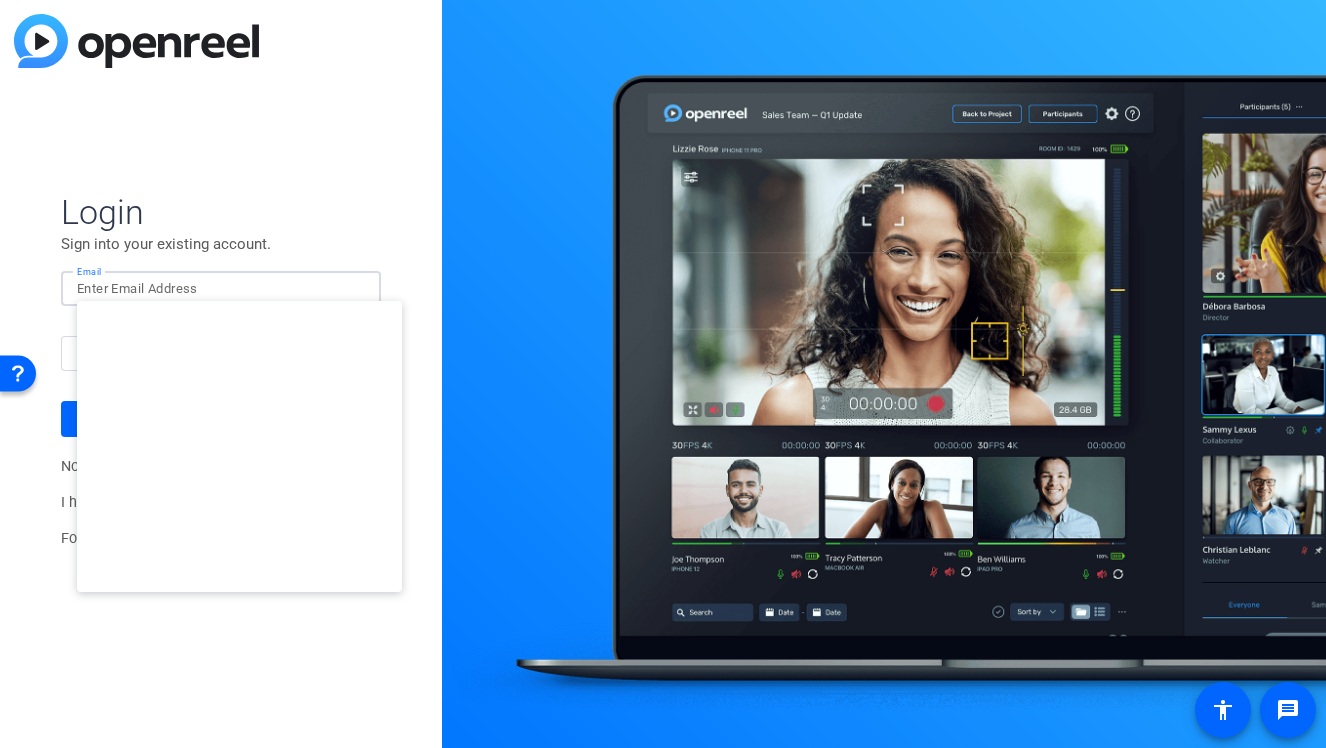 type on "[EMAIL_ADDRESS][DOMAIN_NAME]" 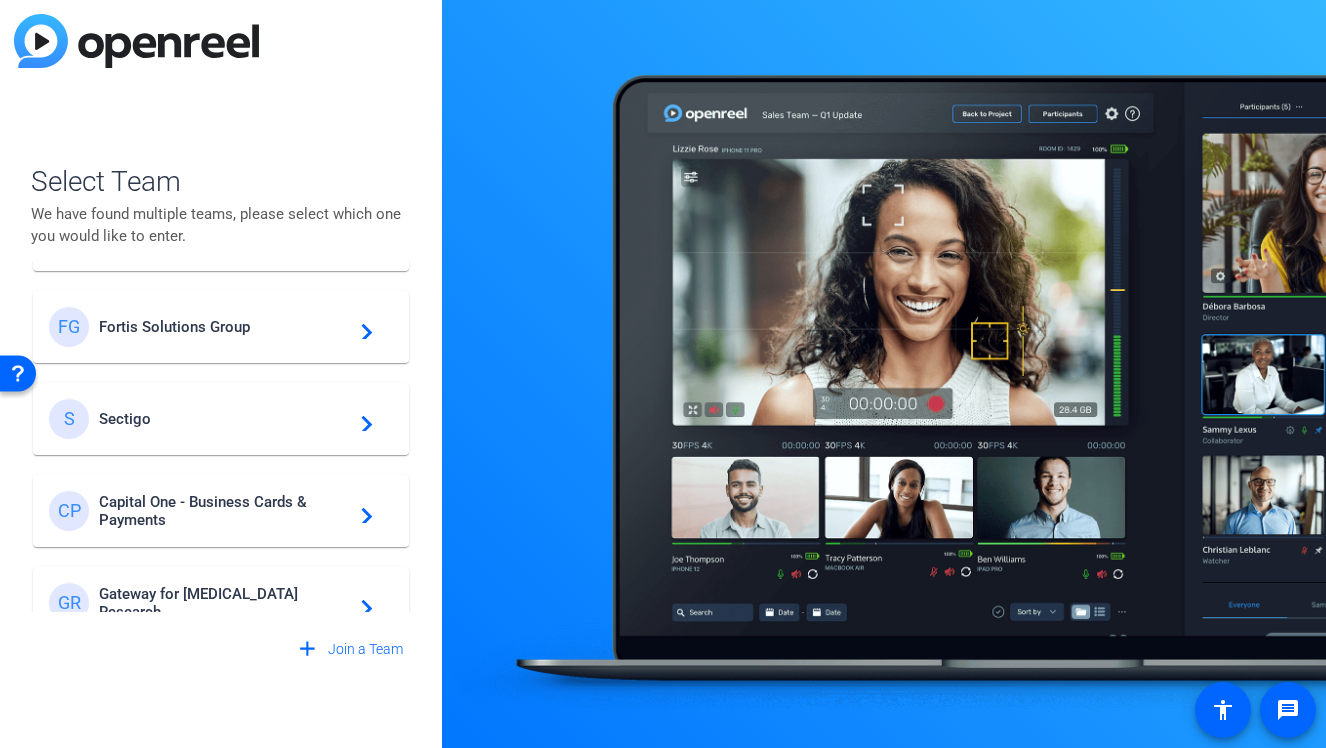 scroll, scrollTop: 298, scrollLeft: 0, axis: vertical 